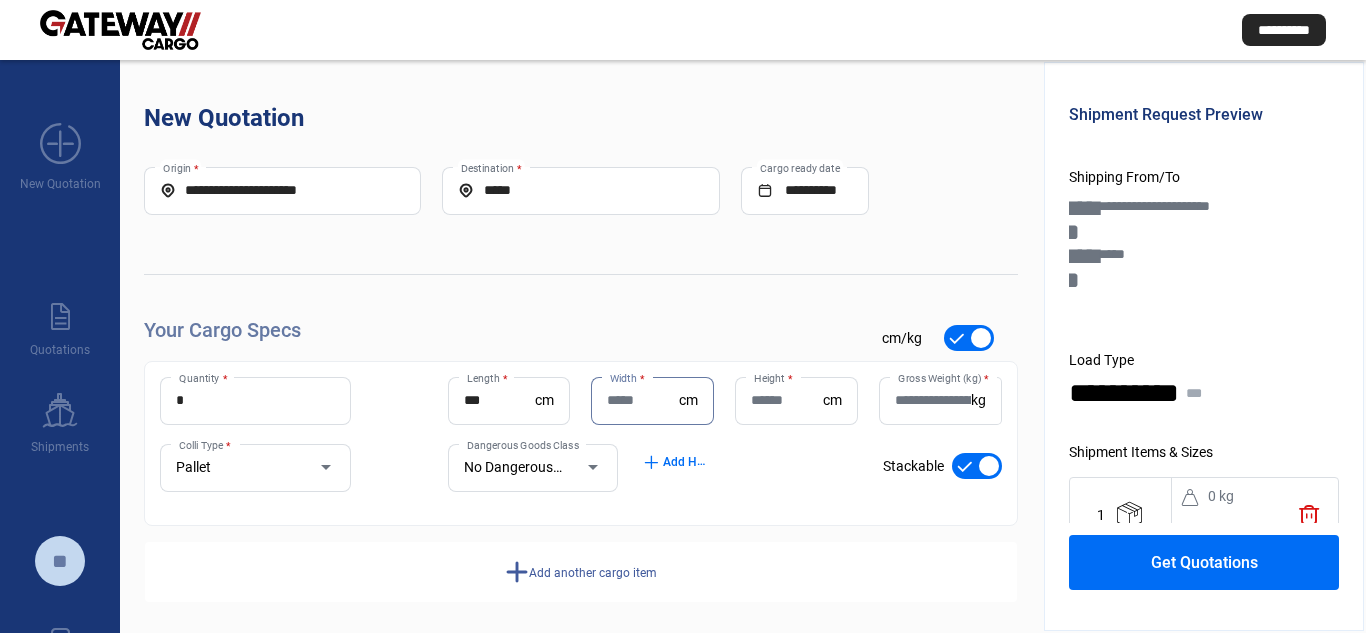 scroll, scrollTop: 0, scrollLeft: 0, axis: both 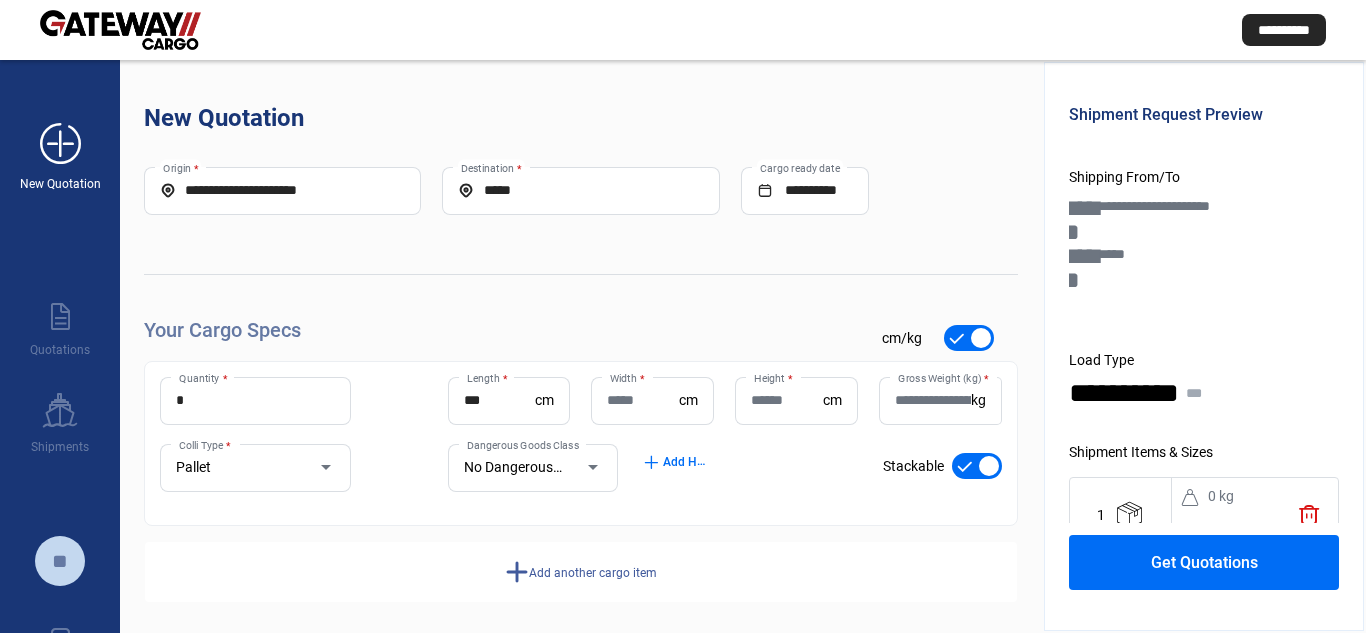click on "add_new" at bounding box center [60, 144] 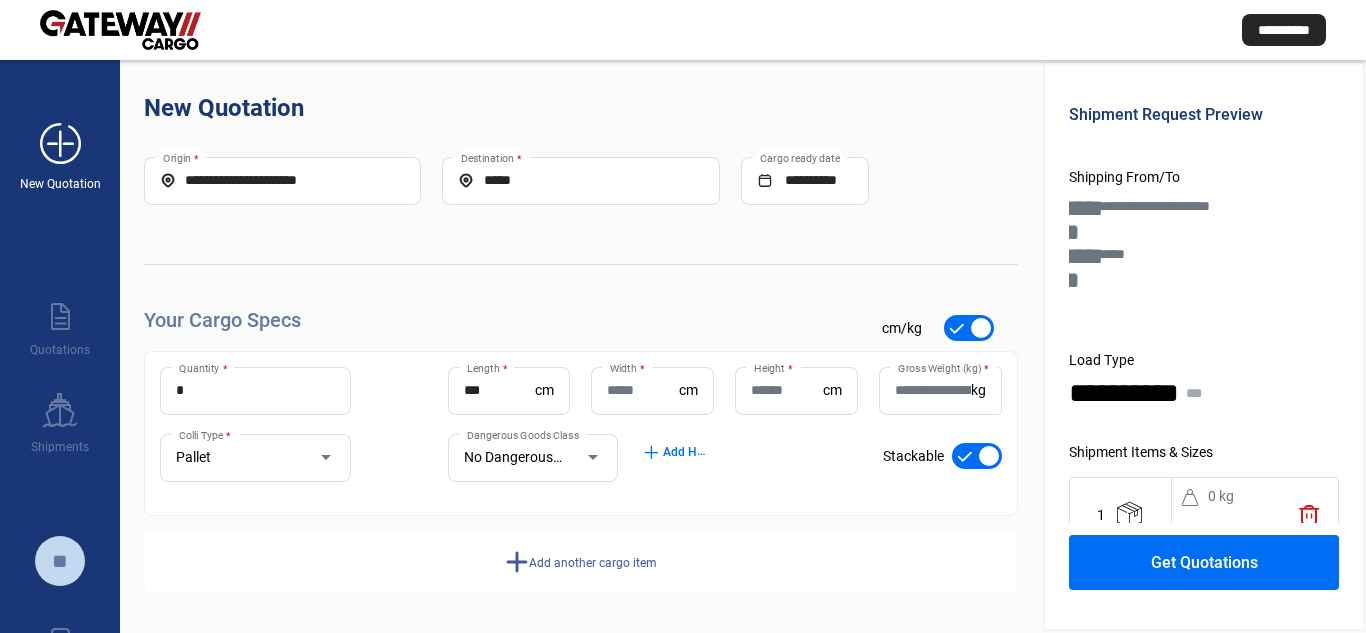 scroll, scrollTop: 0, scrollLeft: 0, axis: both 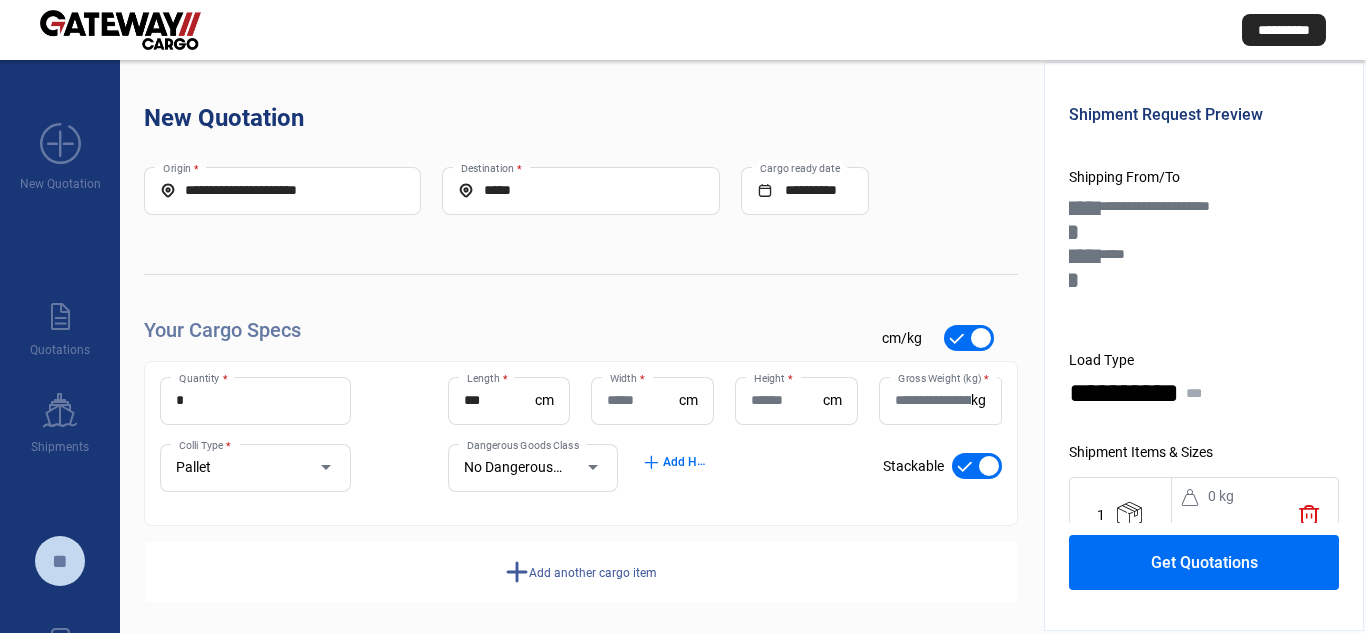 click on "**********" 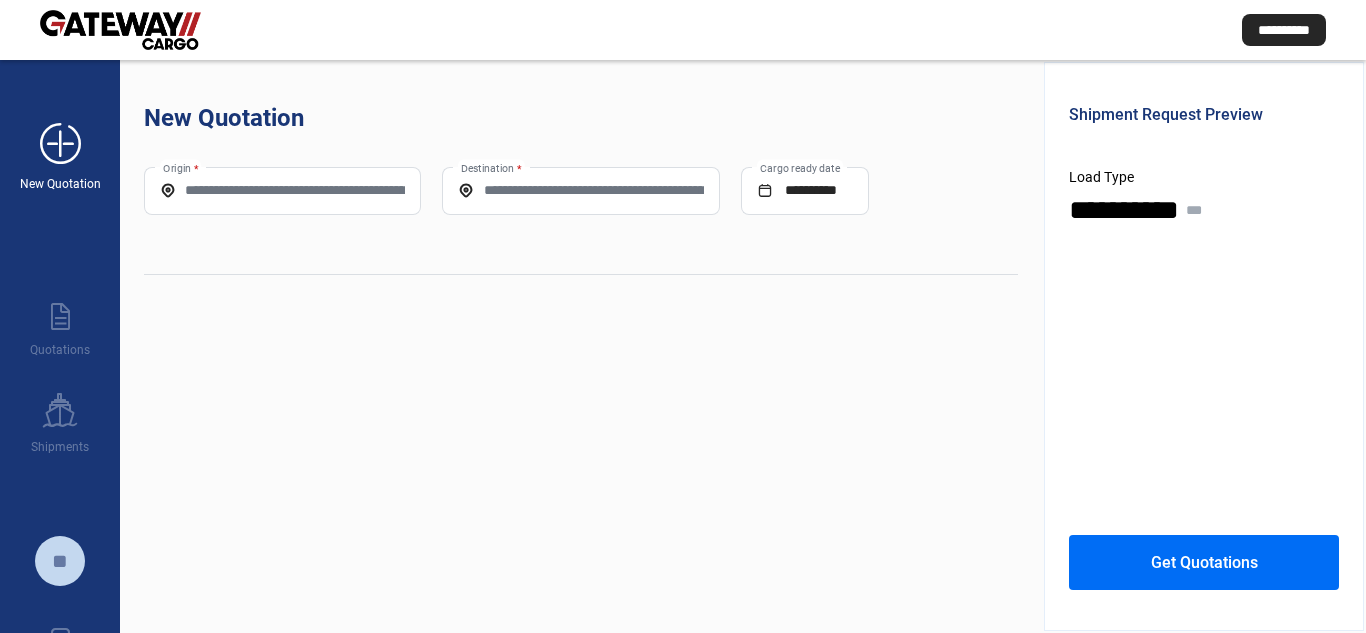 click on "add_new" at bounding box center (60, 144) 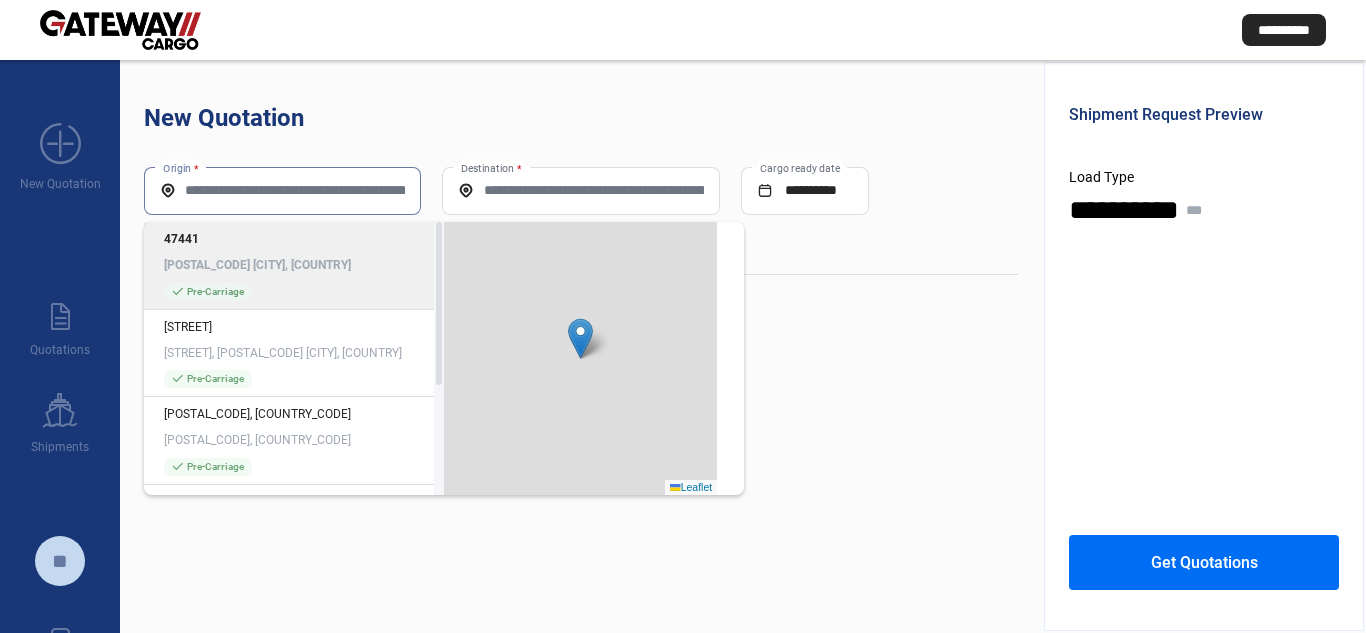 click on "Origin *" at bounding box center (282, 190) 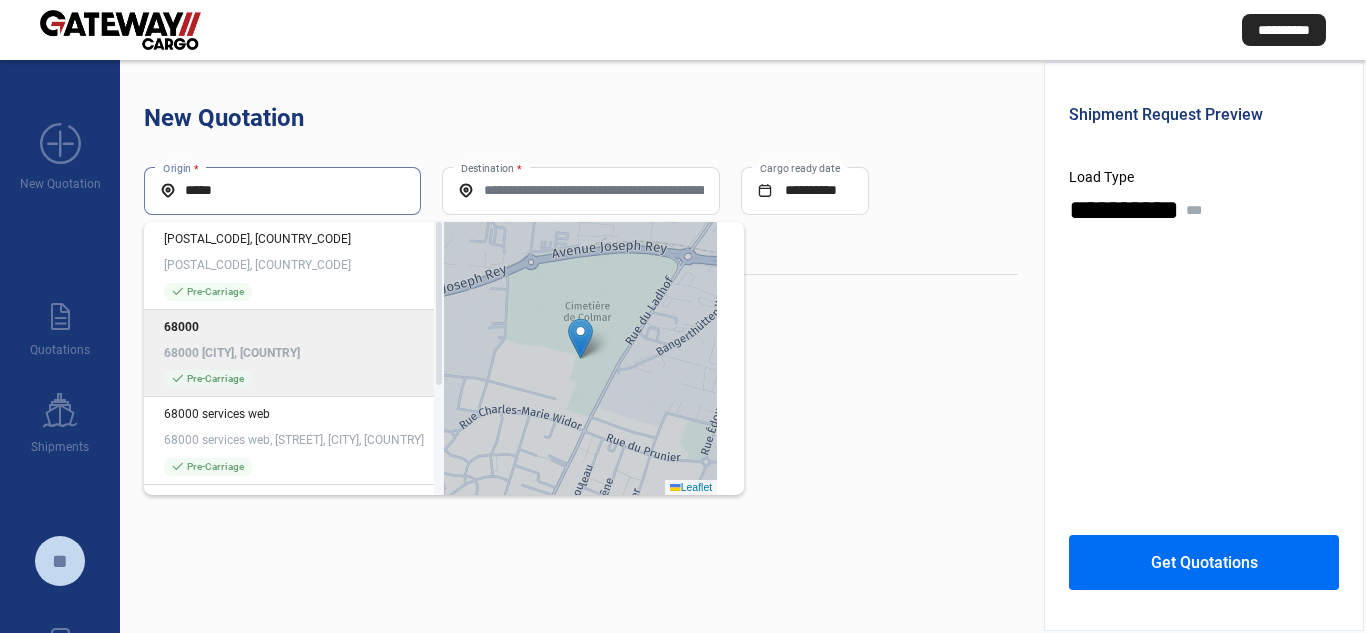 click on "68000 68000 [CITY], [COUNTRY] check_mark  Pre-Carriage" 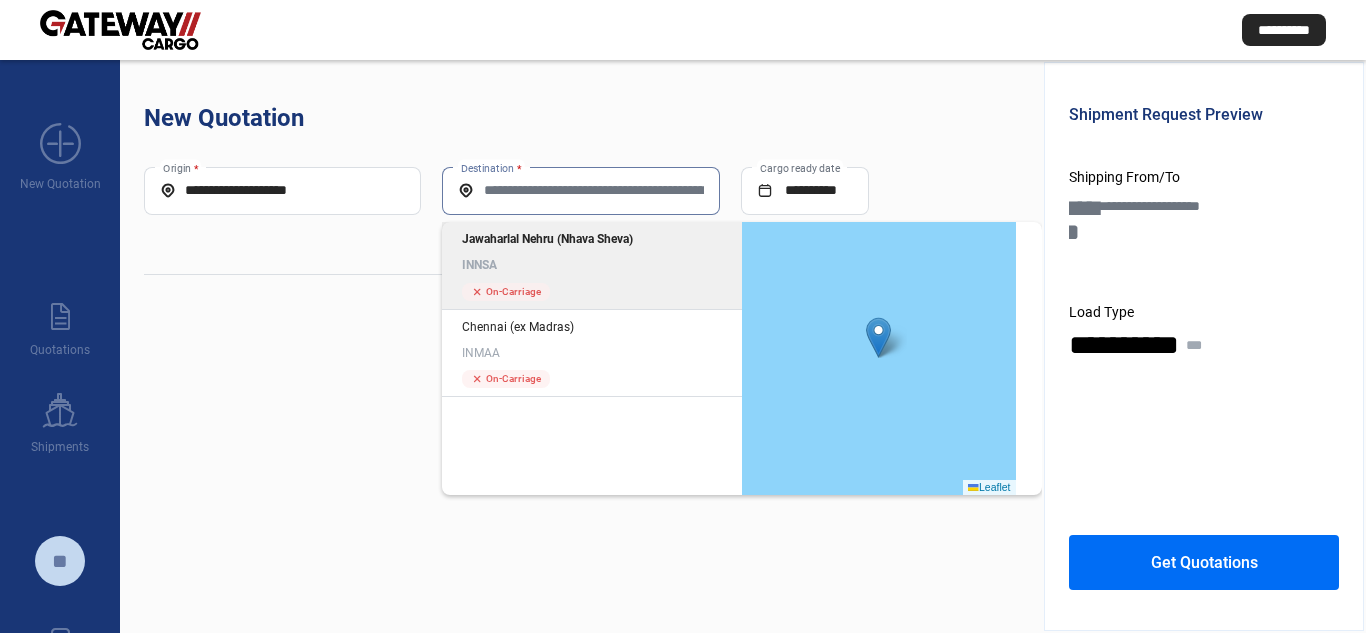 click on "Destination *" at bounding box center (580, 190) 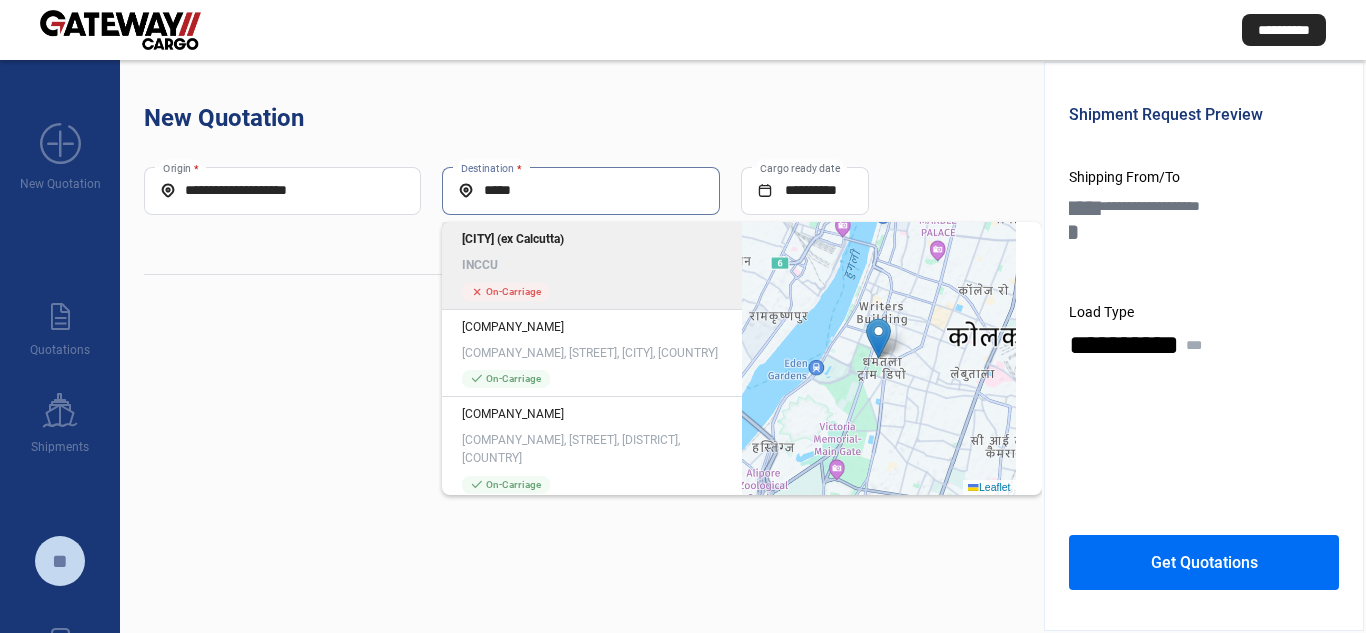 click on "INCCU" 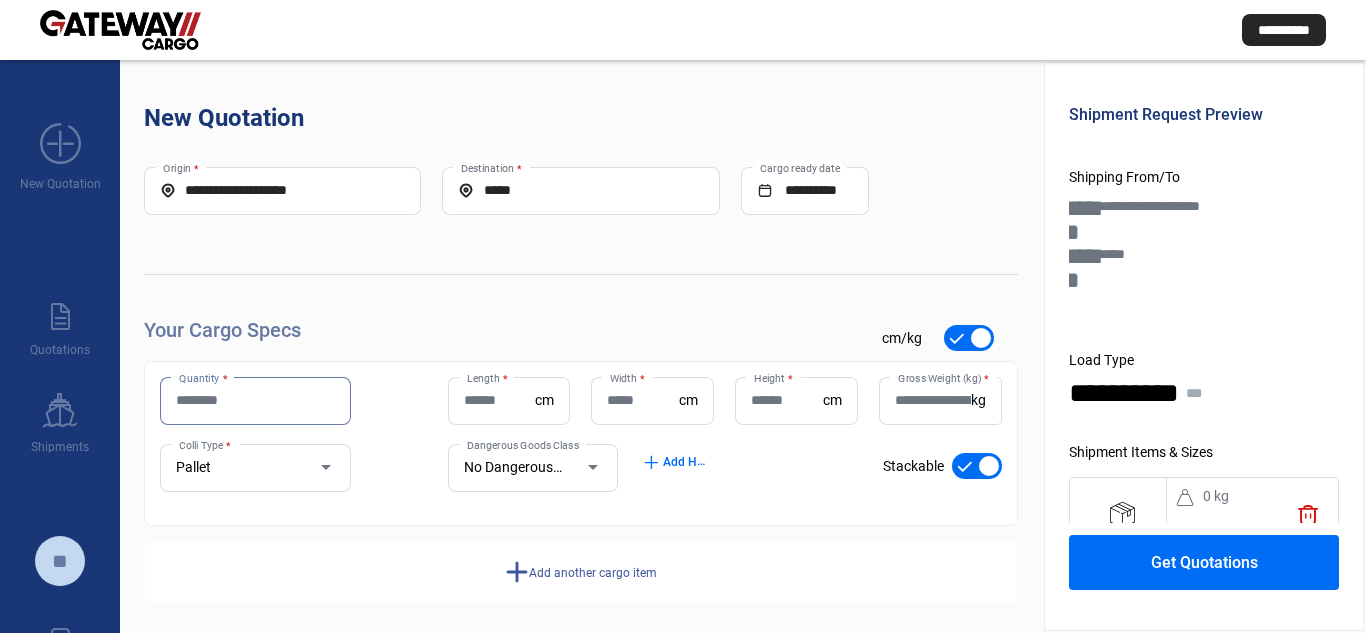 click on "Quantity *" at bounding box center (255, 400) 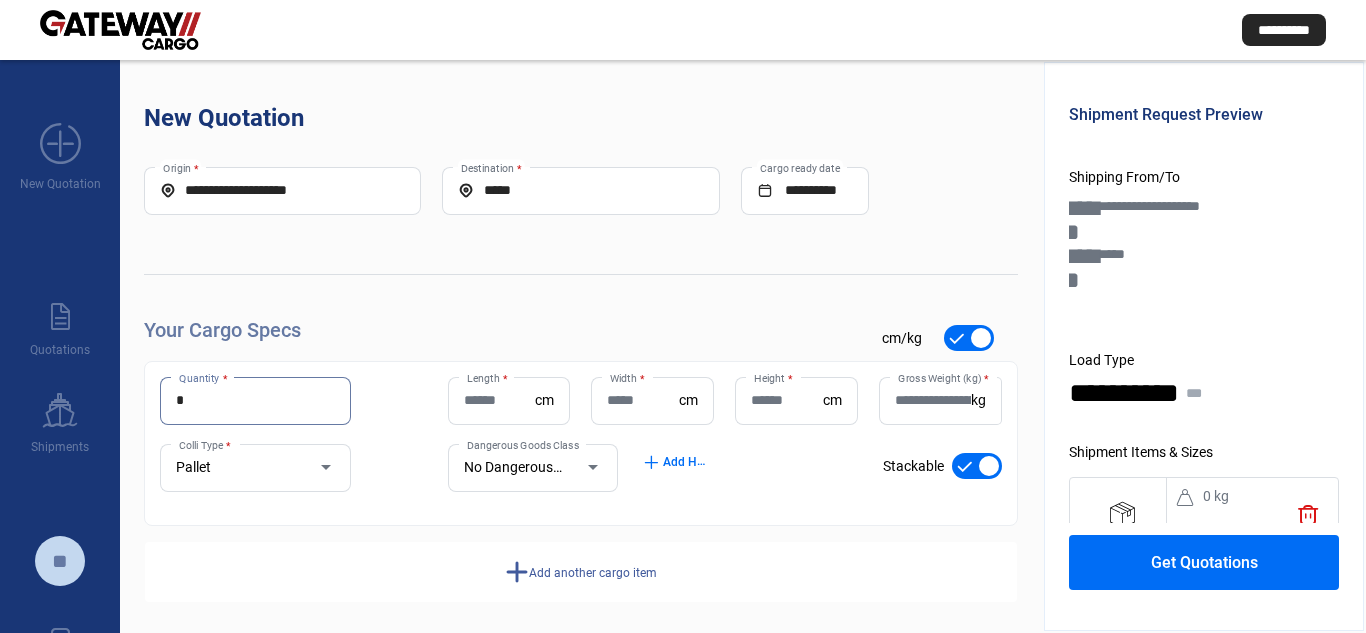 type on "*" 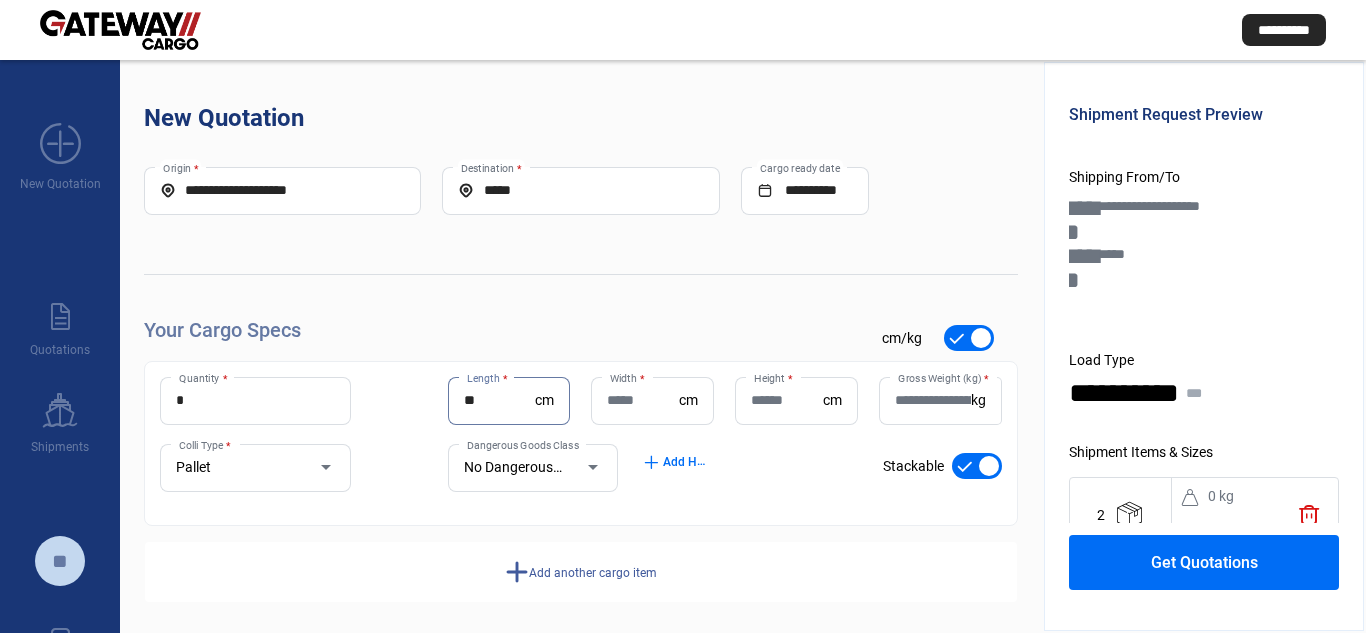 type on "**" 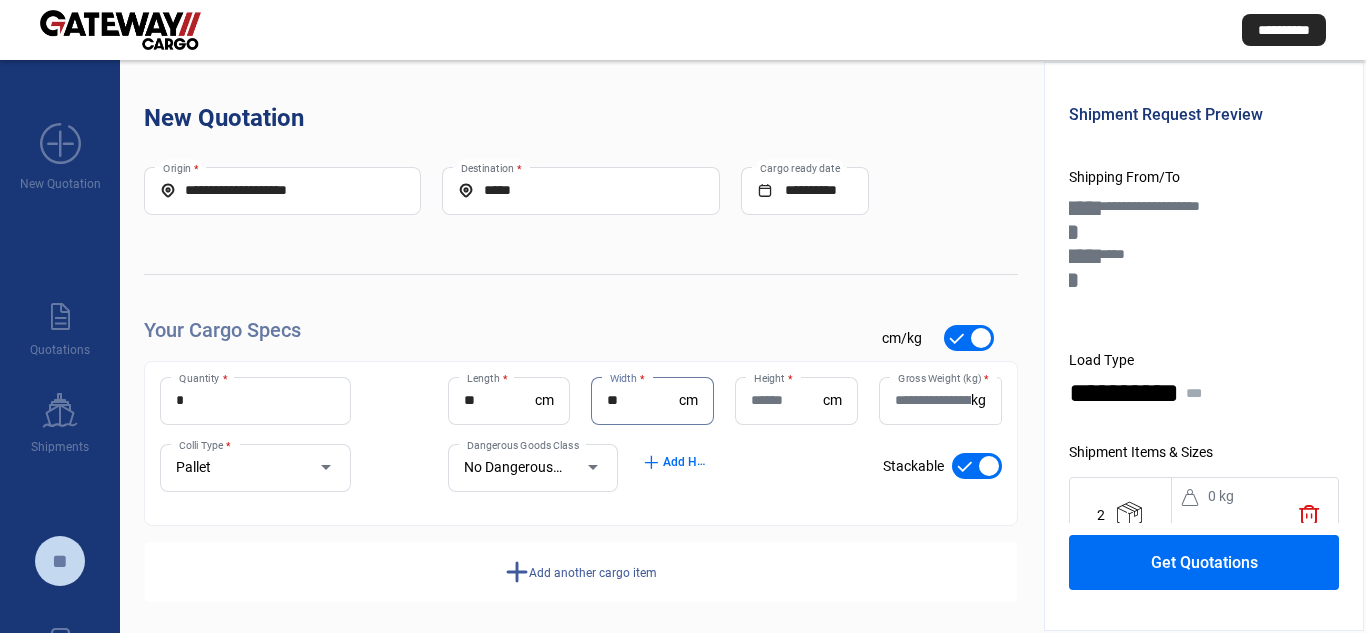 type on "**" 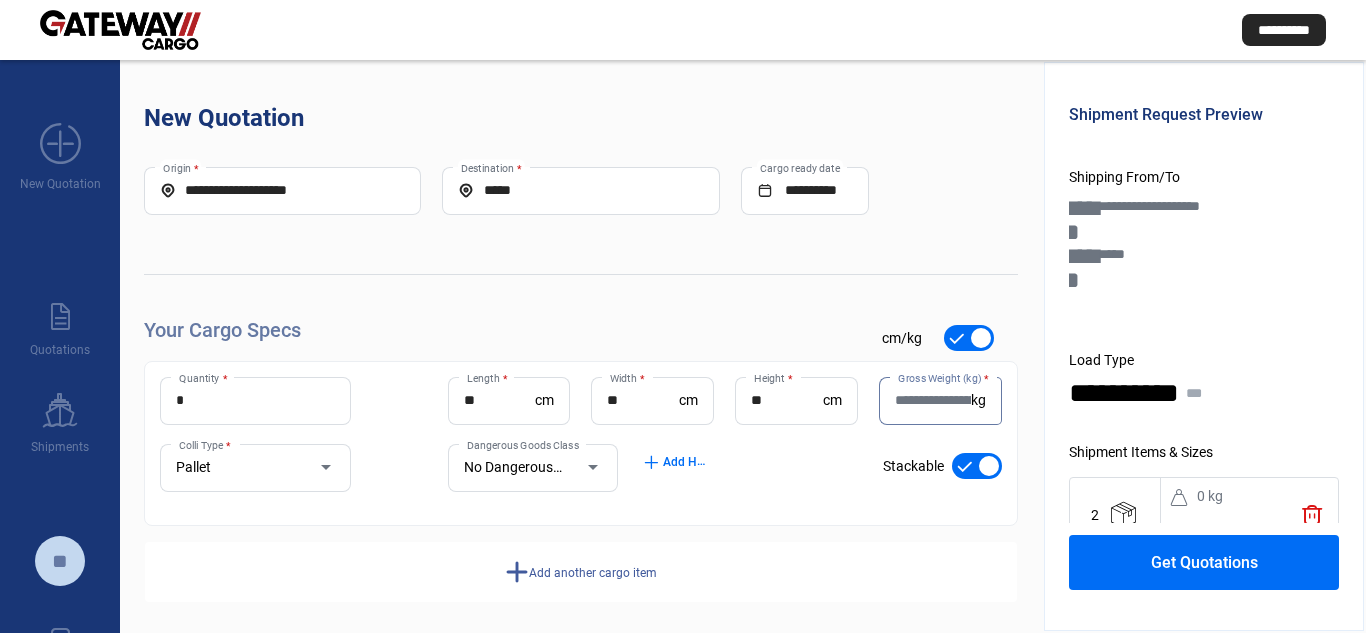 click on "**" at bounding box center (787, 400) 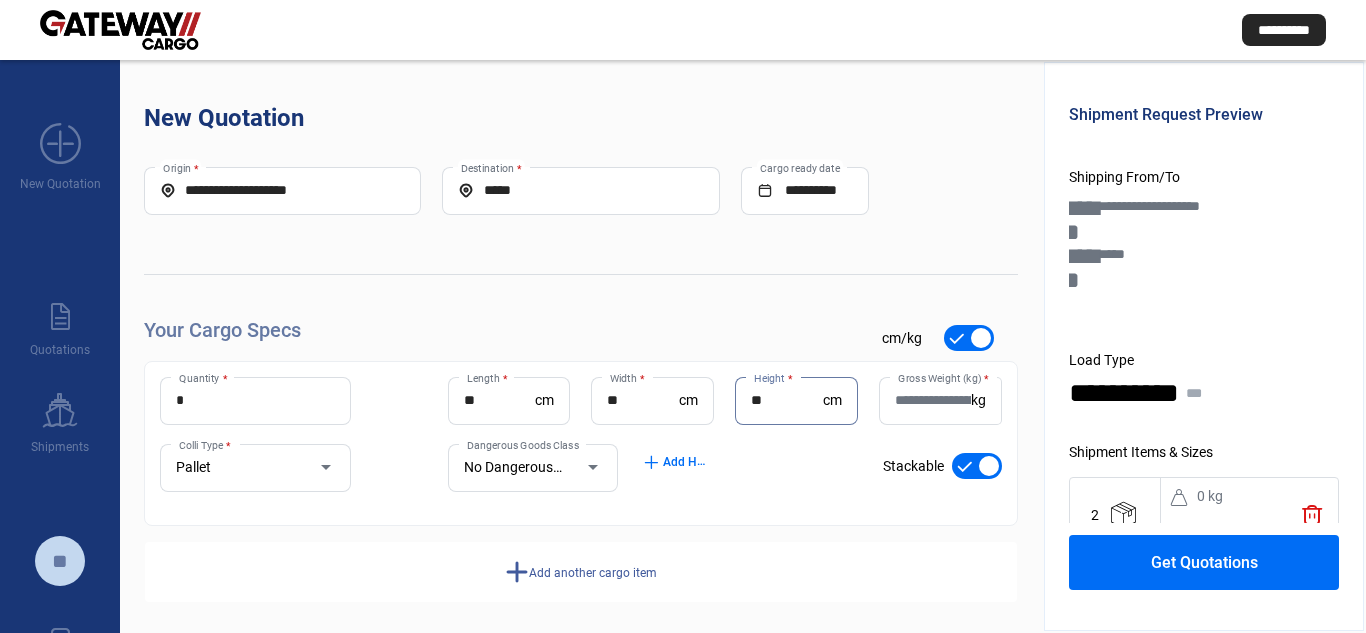 type on "**" 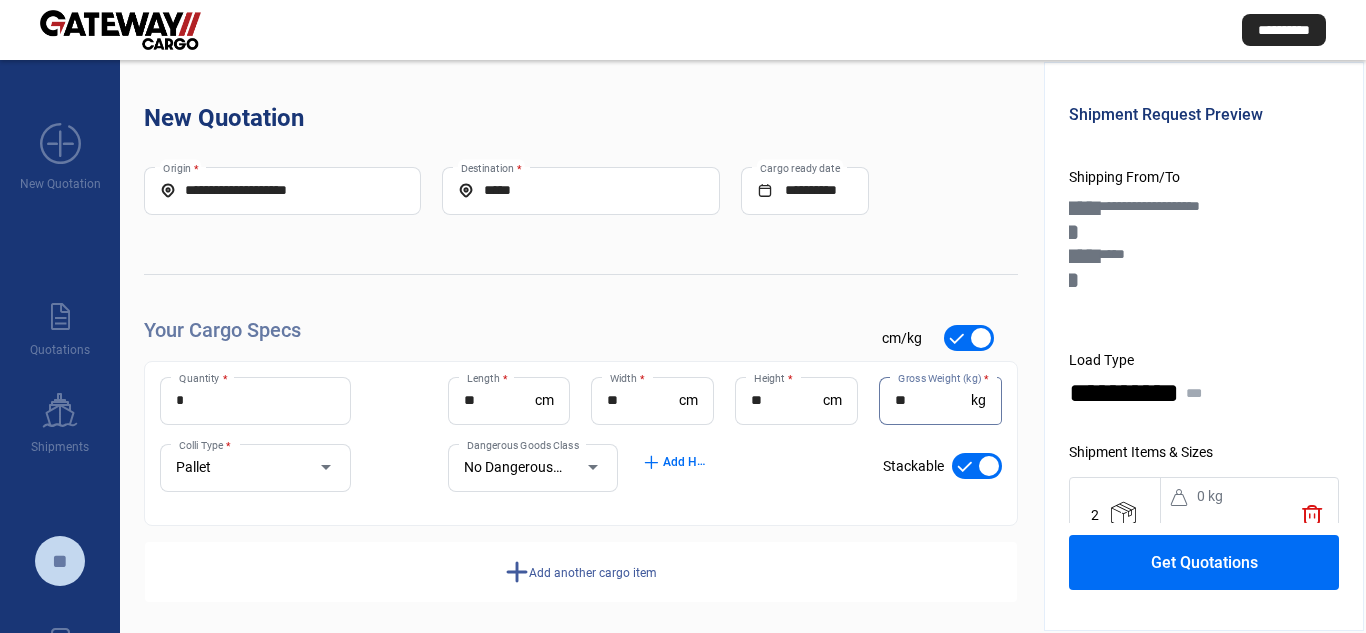 type on "*" 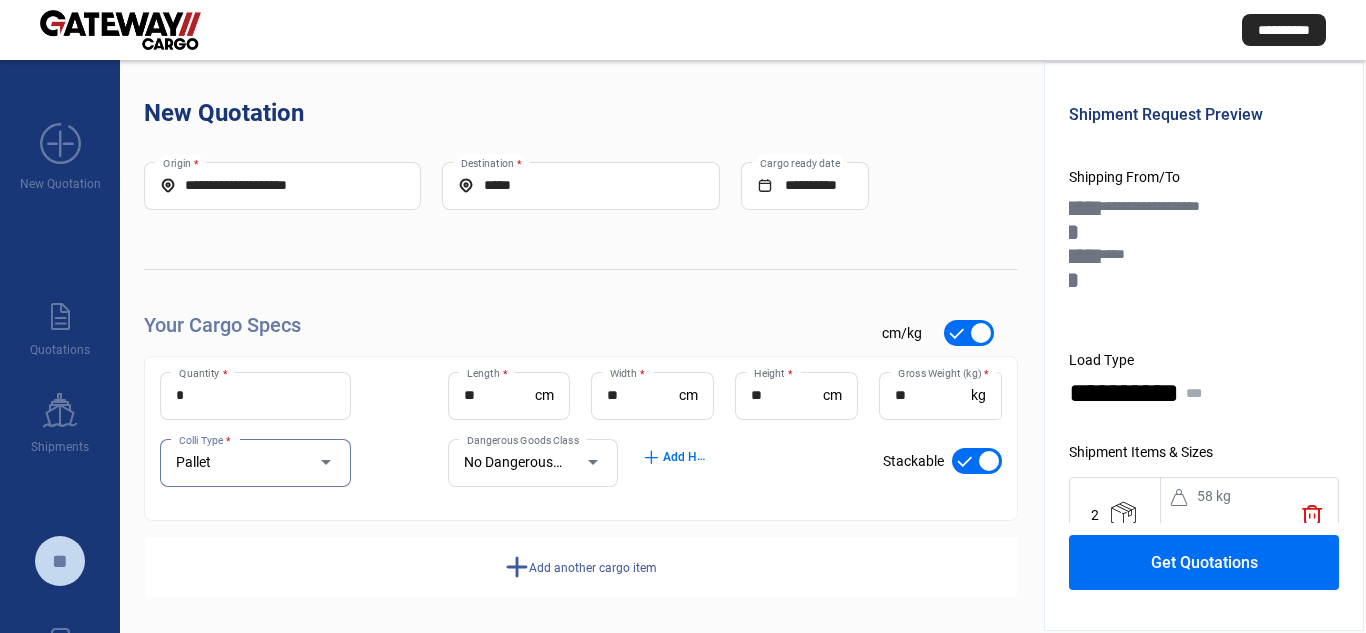 scroll, scrollTop: 10, scrollLeft: 0, axis: vertical 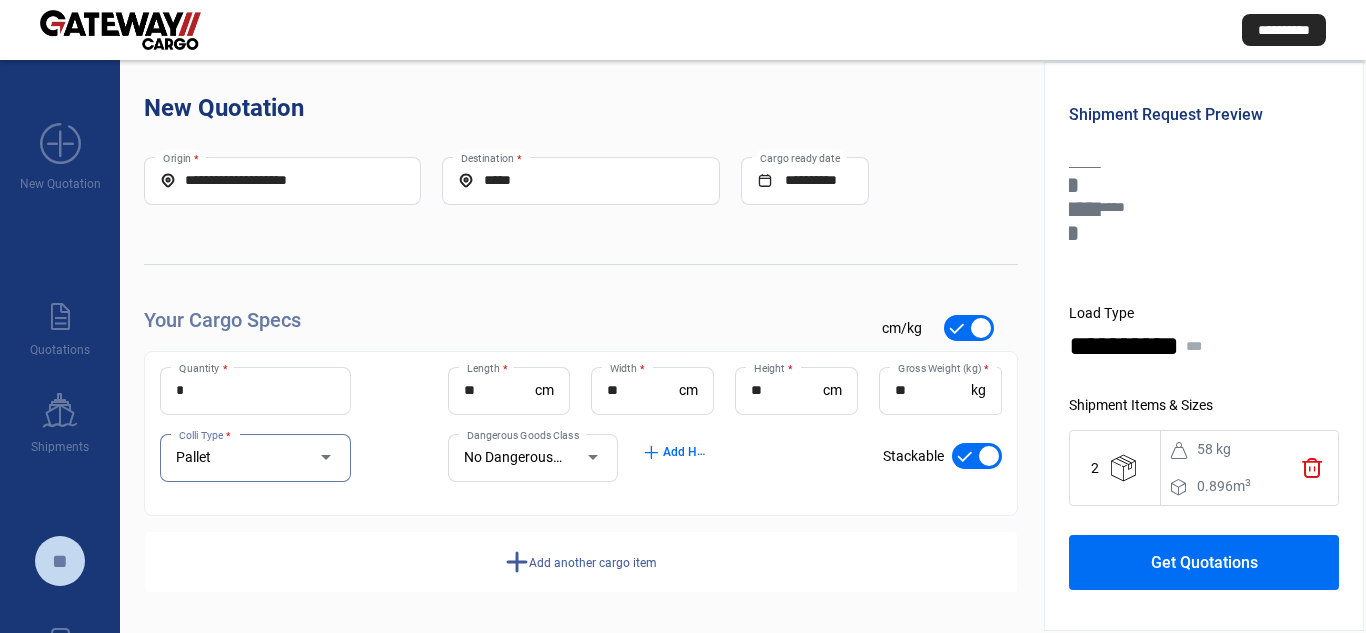 click on "Get Quotations" 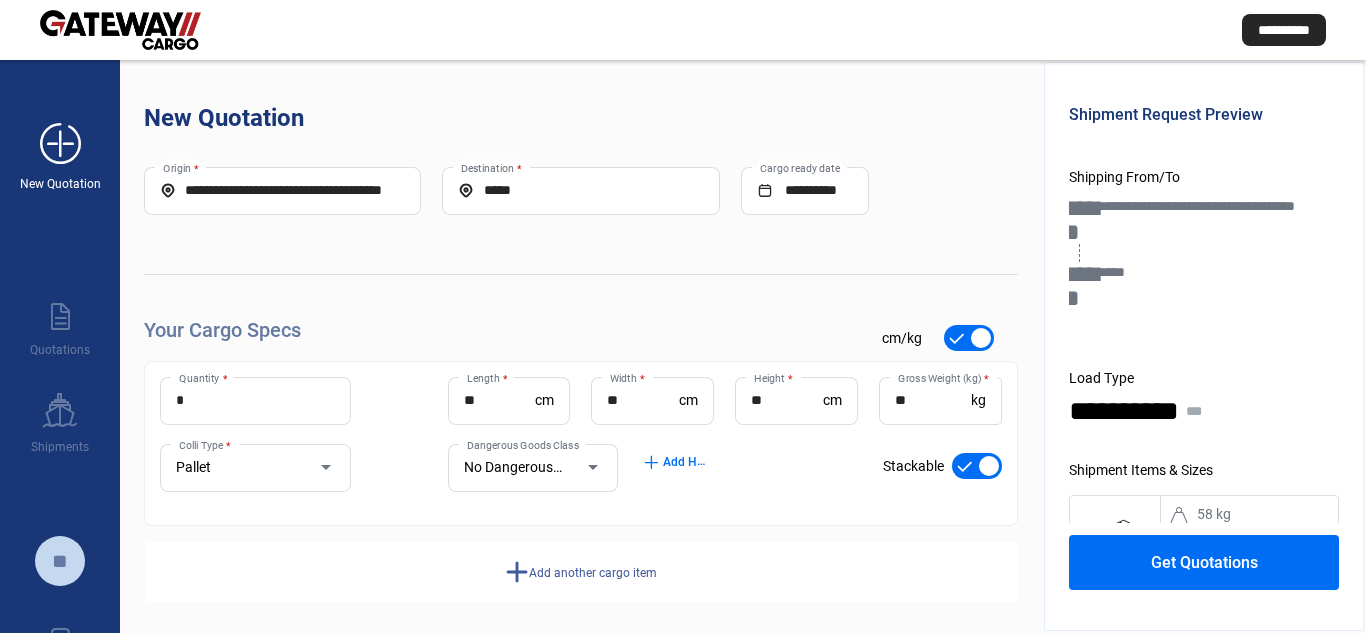 click on "add_new" at bounding box center [60, 144] 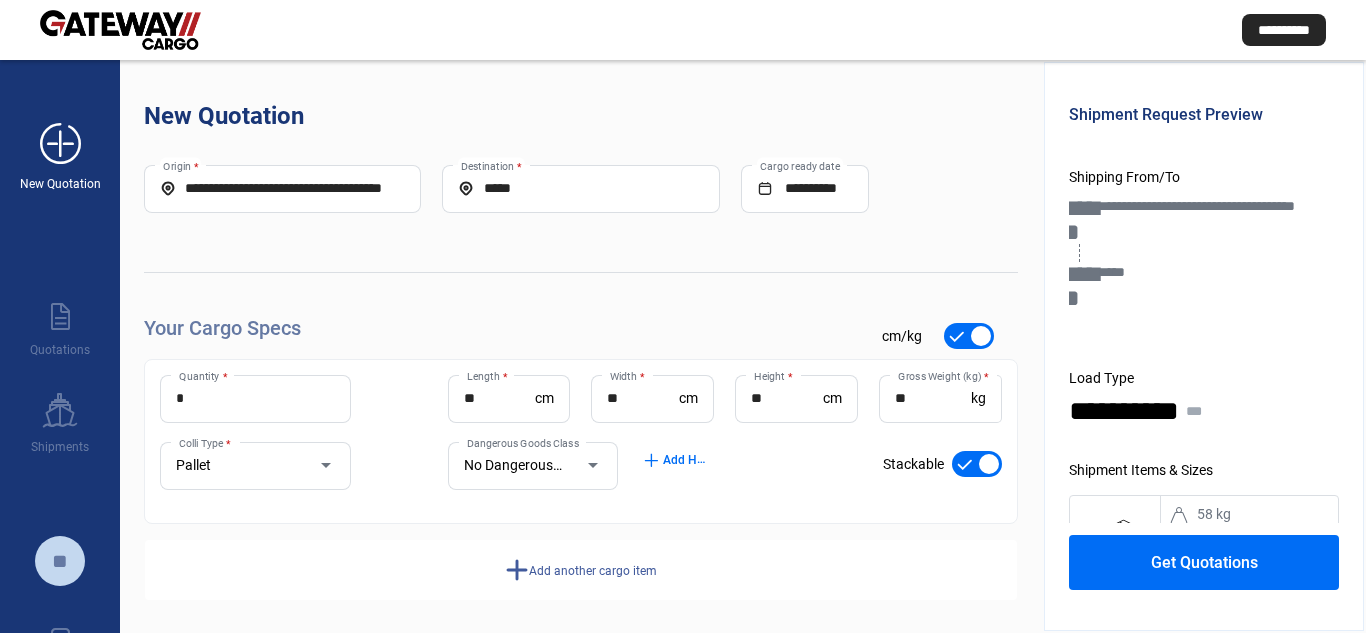 scroll, scrollTop: 0, scrollLeft: 0, axis: both 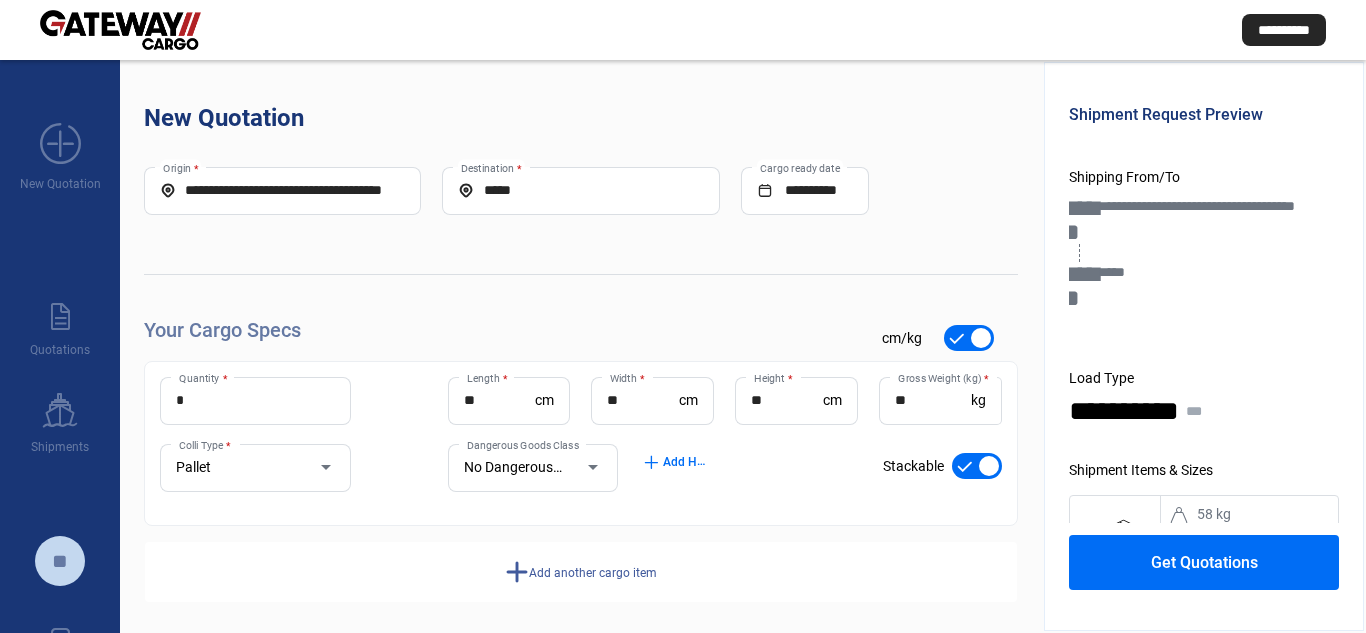 click on "**********" 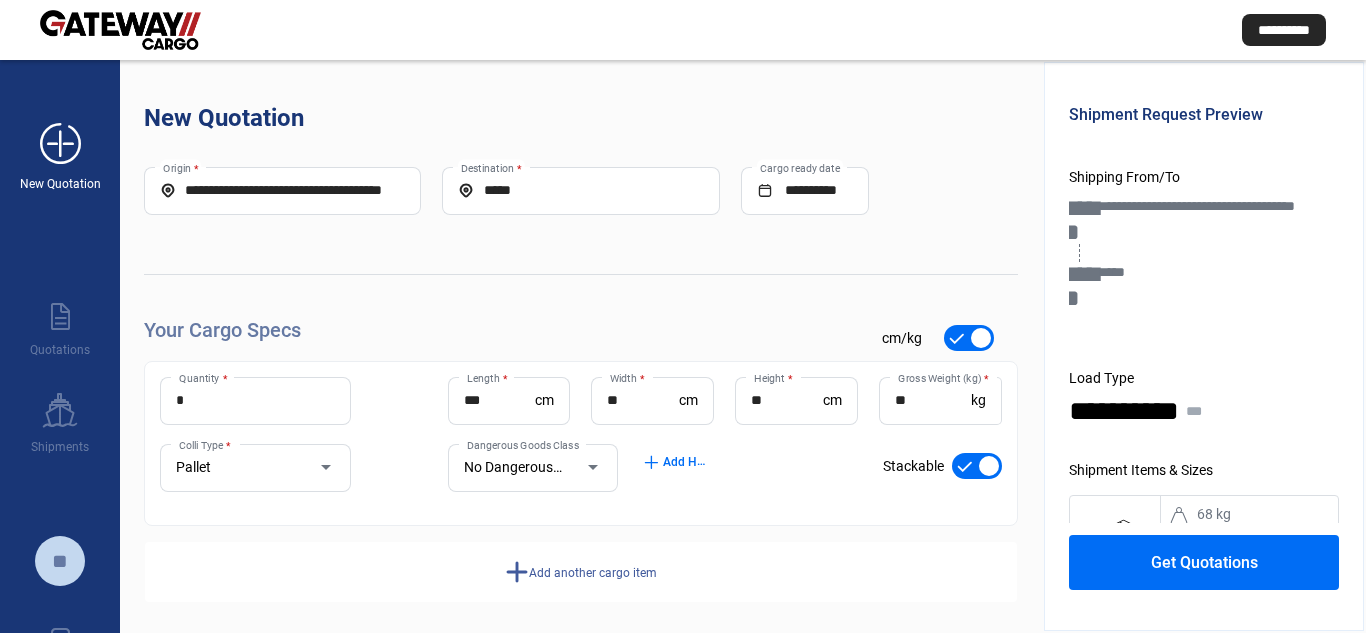 click on "add_new" at bounding box center (60, 144) 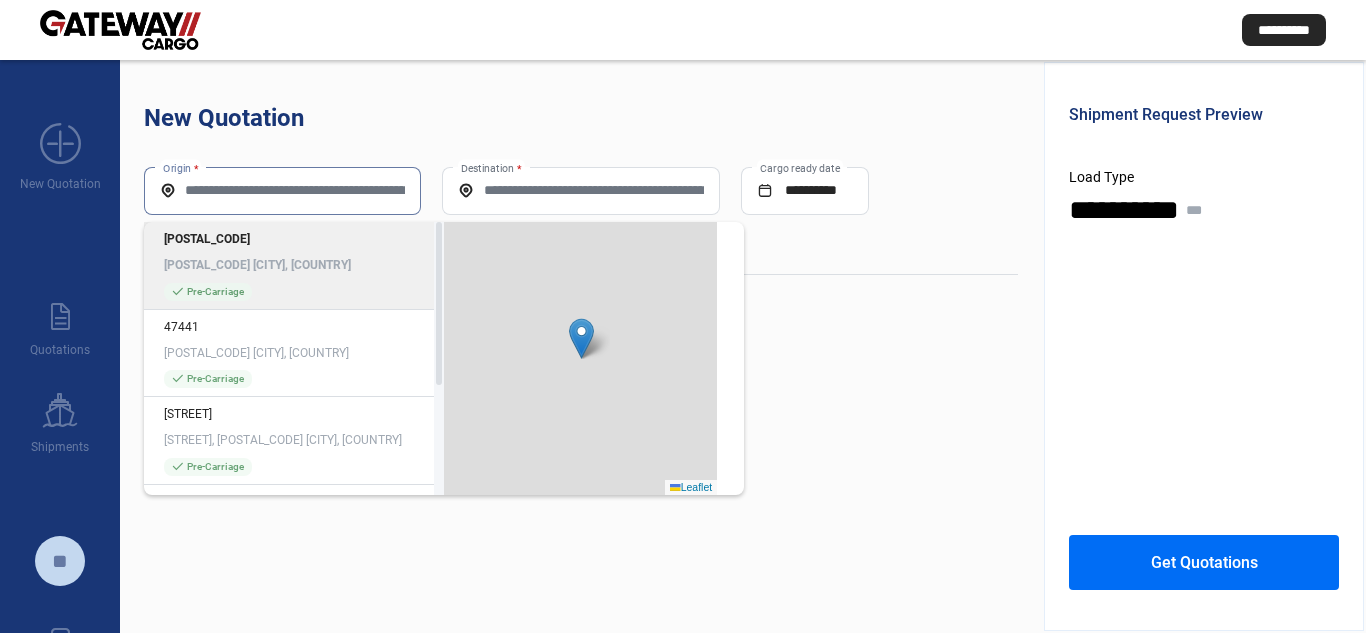 click on "Origin *" at bounding box center (282, 190) 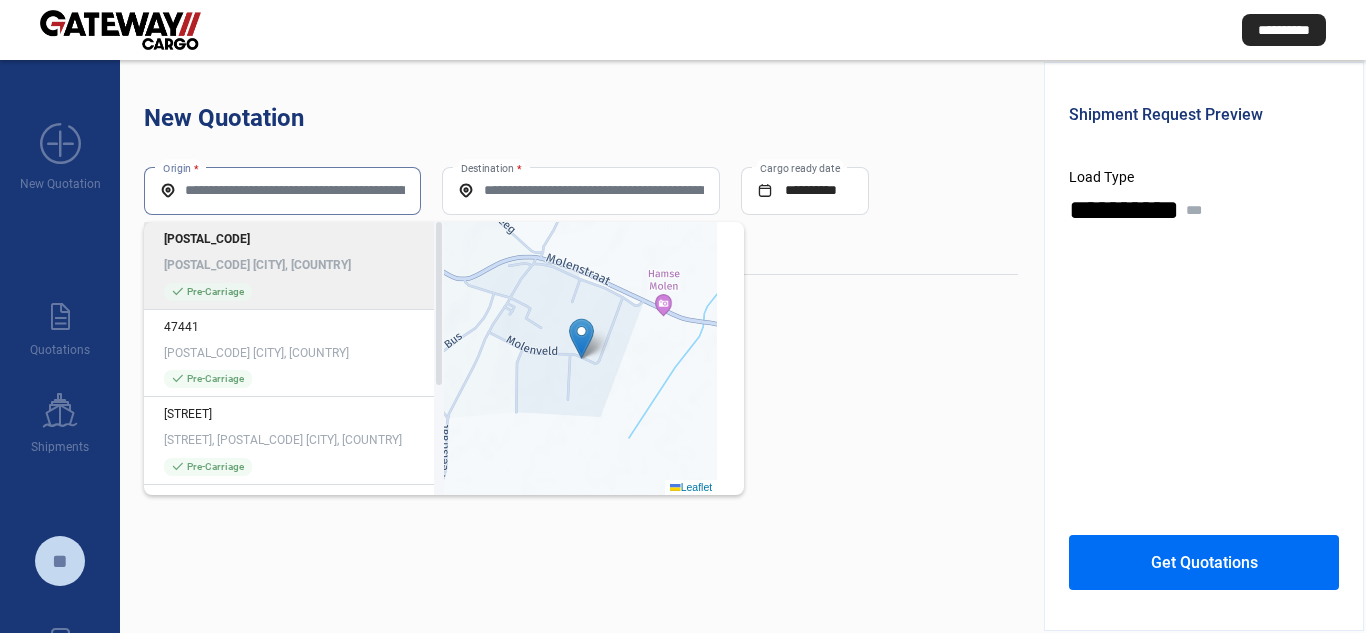 paste on "**********" 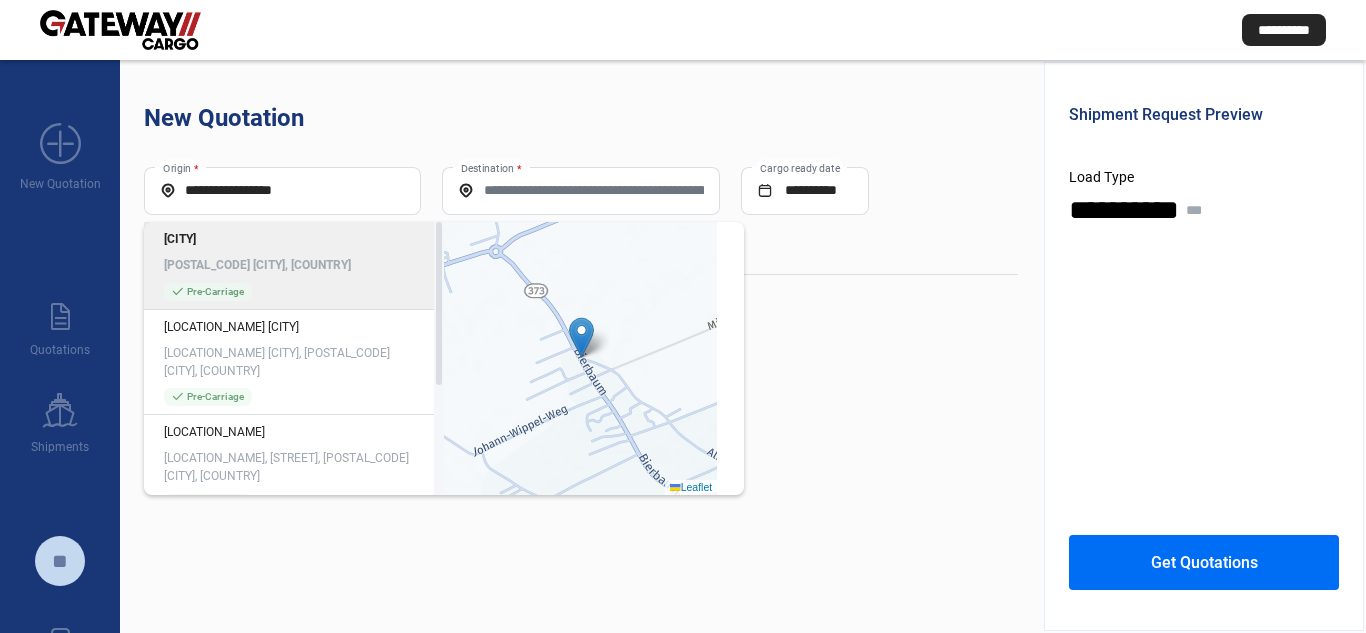 click on "[POSTAL_CODE] [CITY], [COUNTRY]" 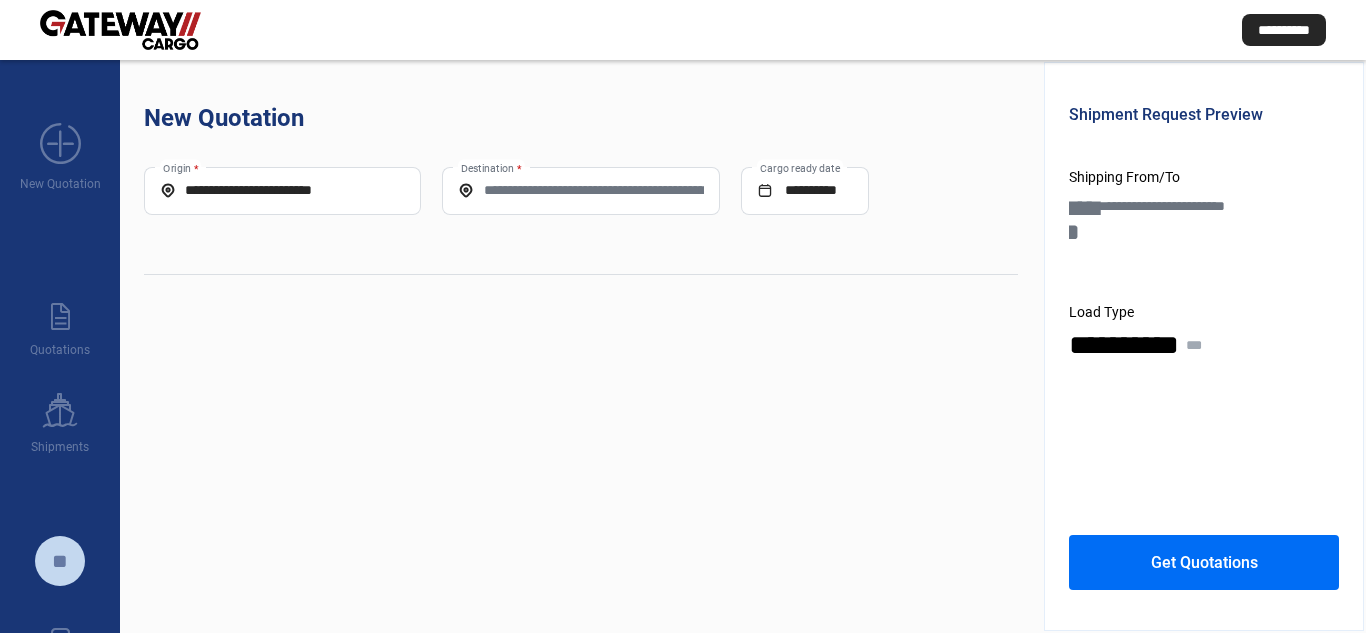 click on "Destination *" at bounding box center (580, 190) 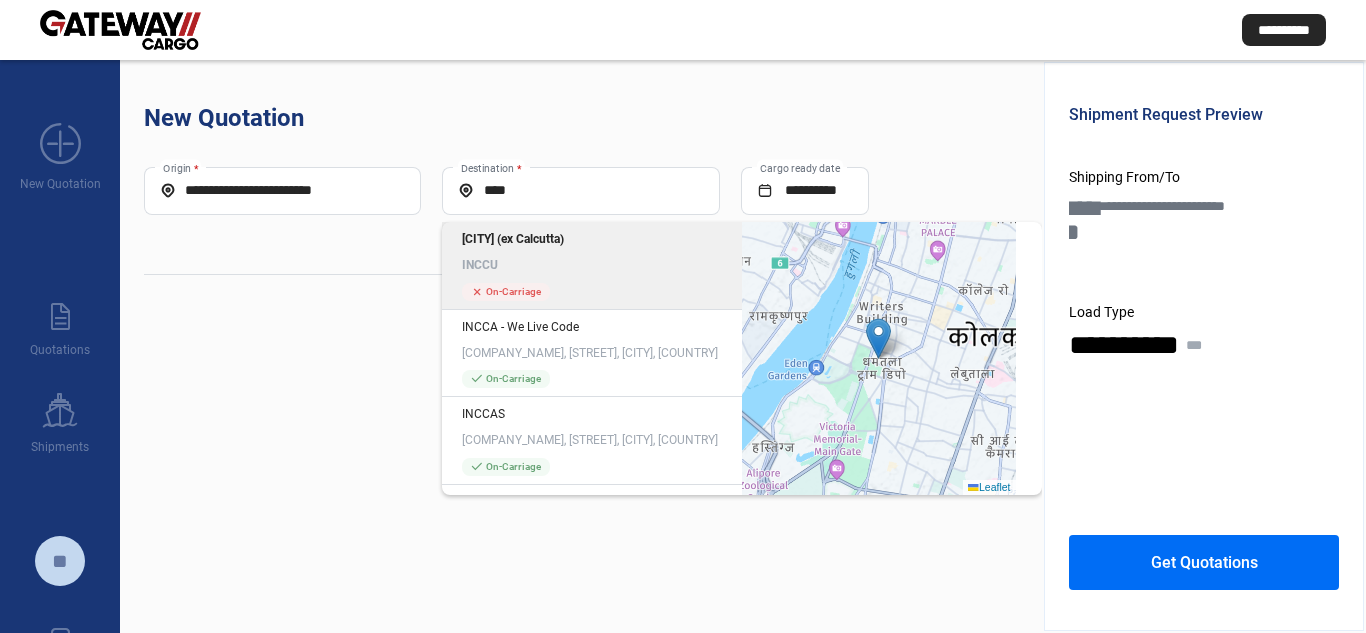 click on "INCCU" 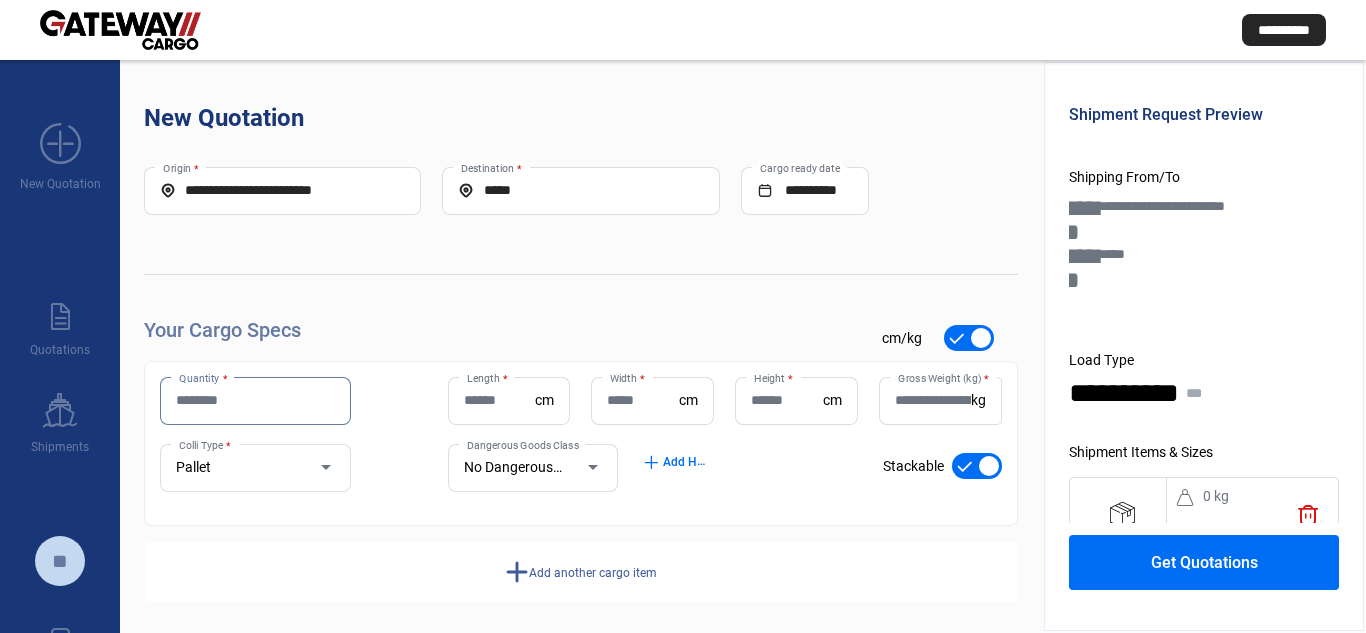 click on "Quantity *" at bounding box center (255, 400) 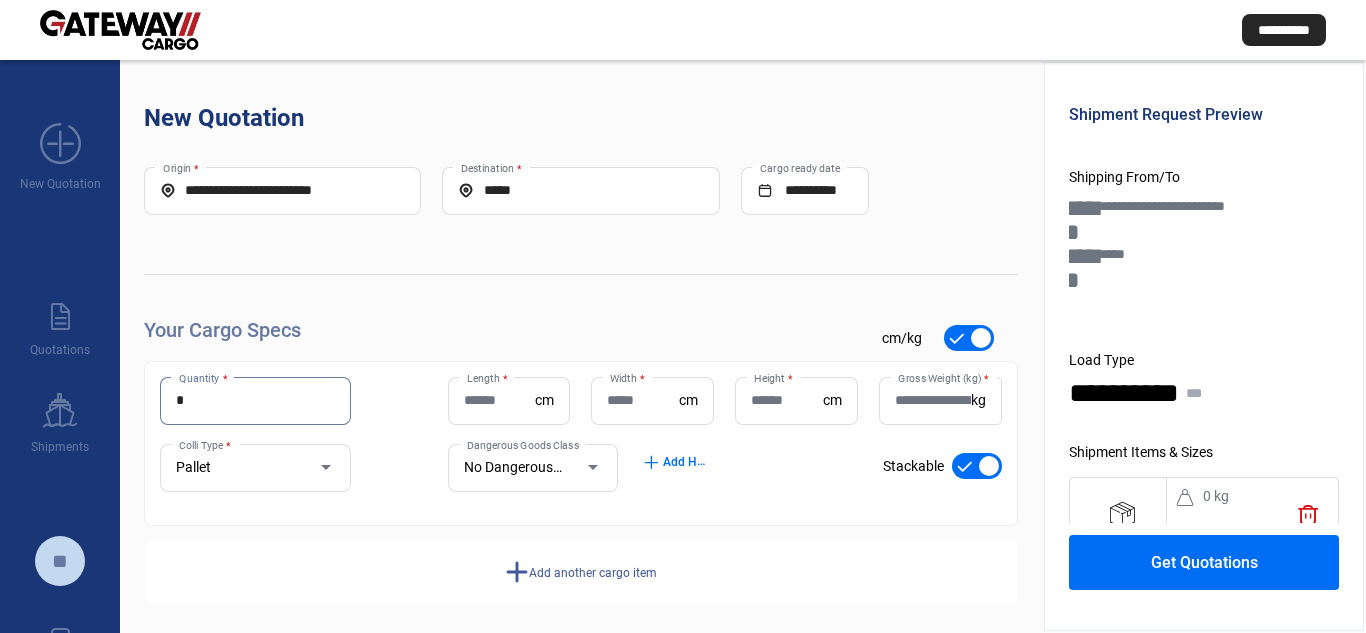 type on "*" 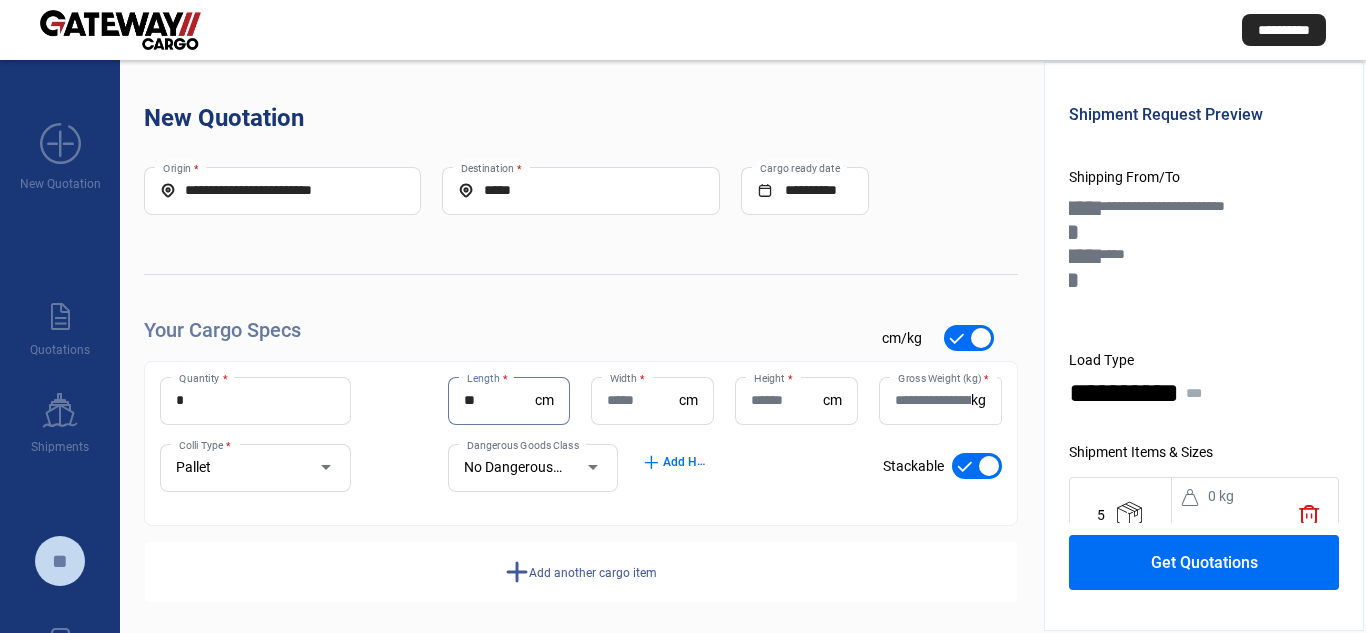 type on "**" 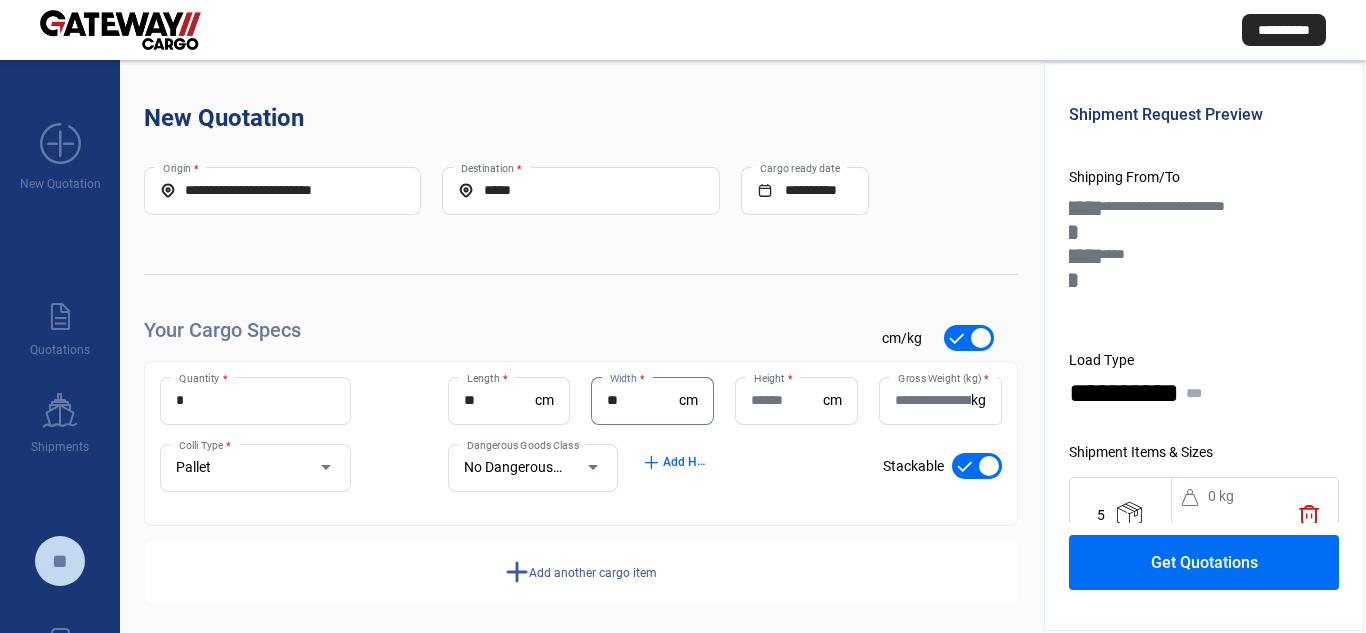 type on "**" 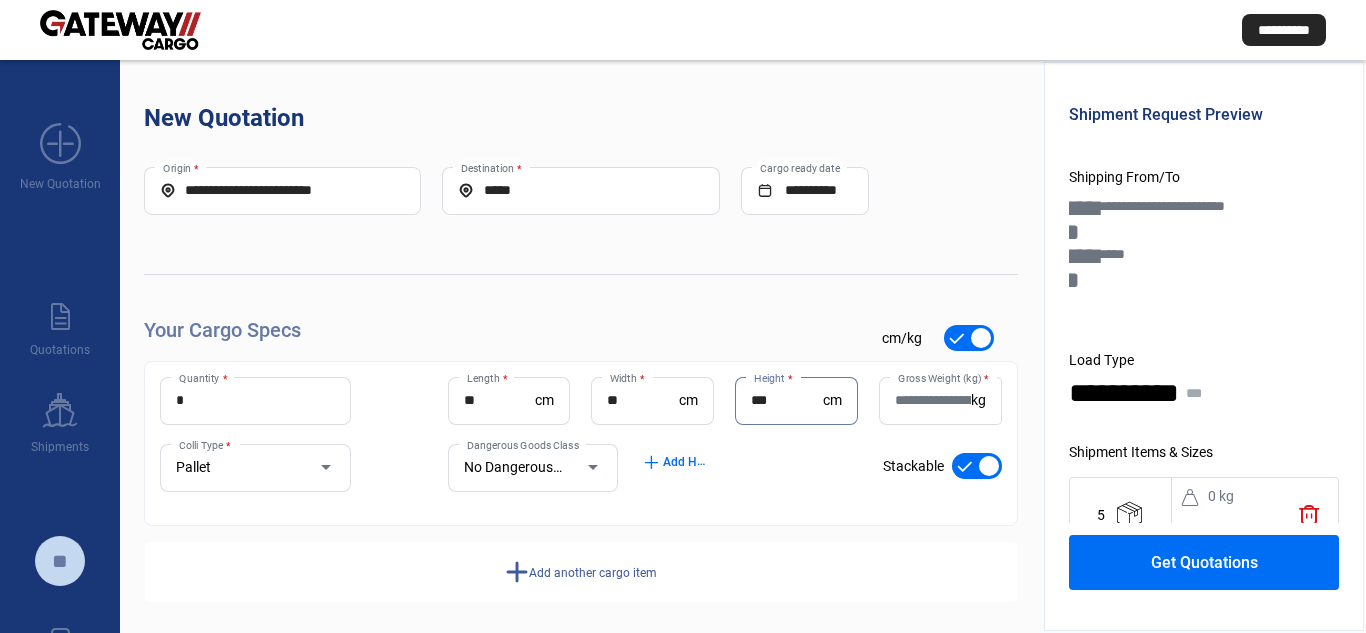 type on "***" 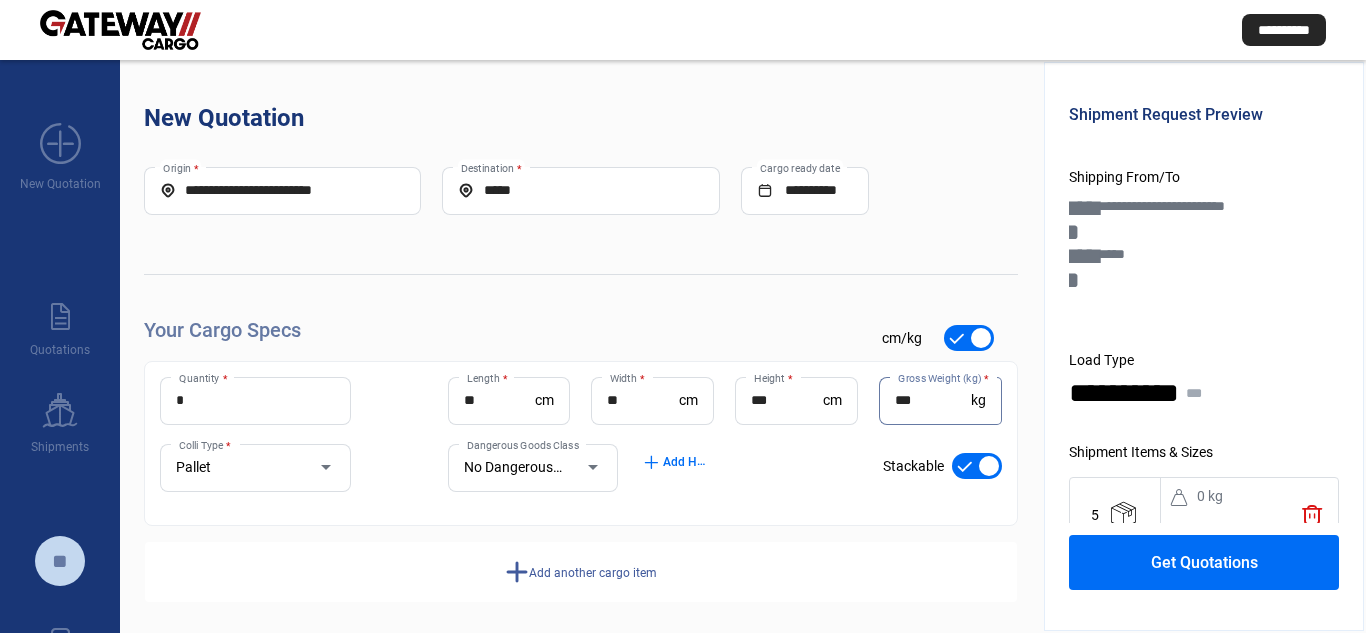 type on "***" 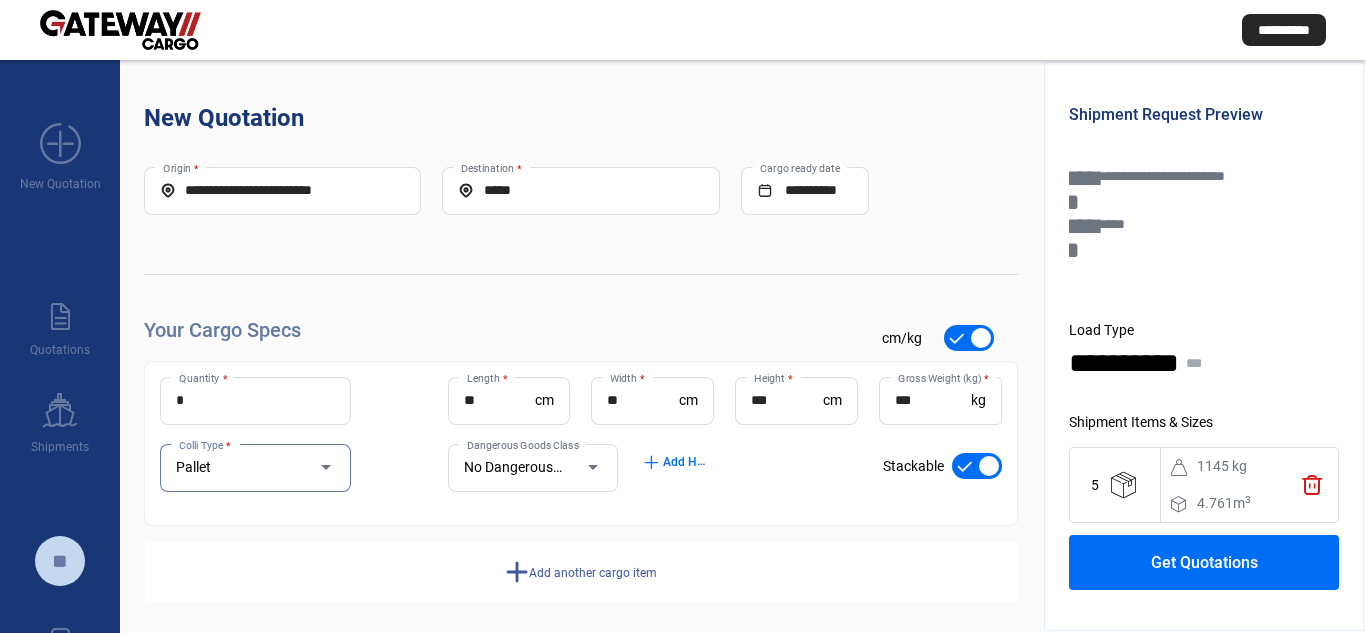 scroll, scrollTop: 47, scrollLeft: 0, axis: vertical 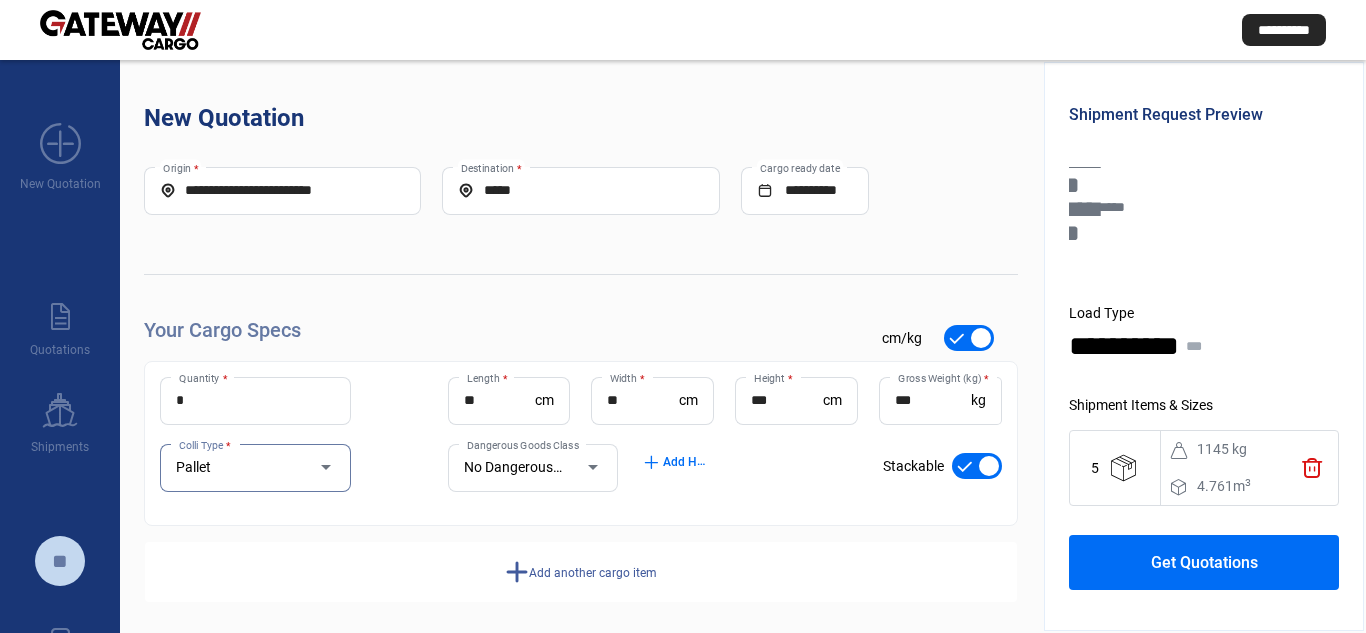 click on "Get Quotations" 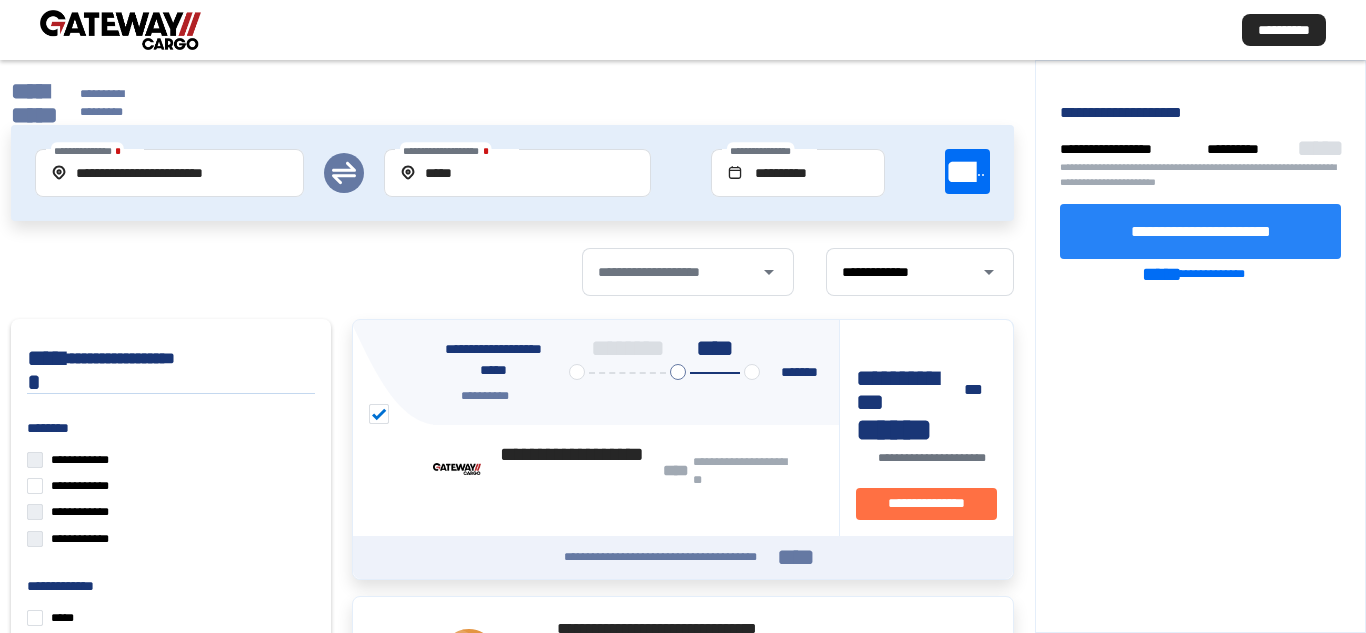 click on "**********" 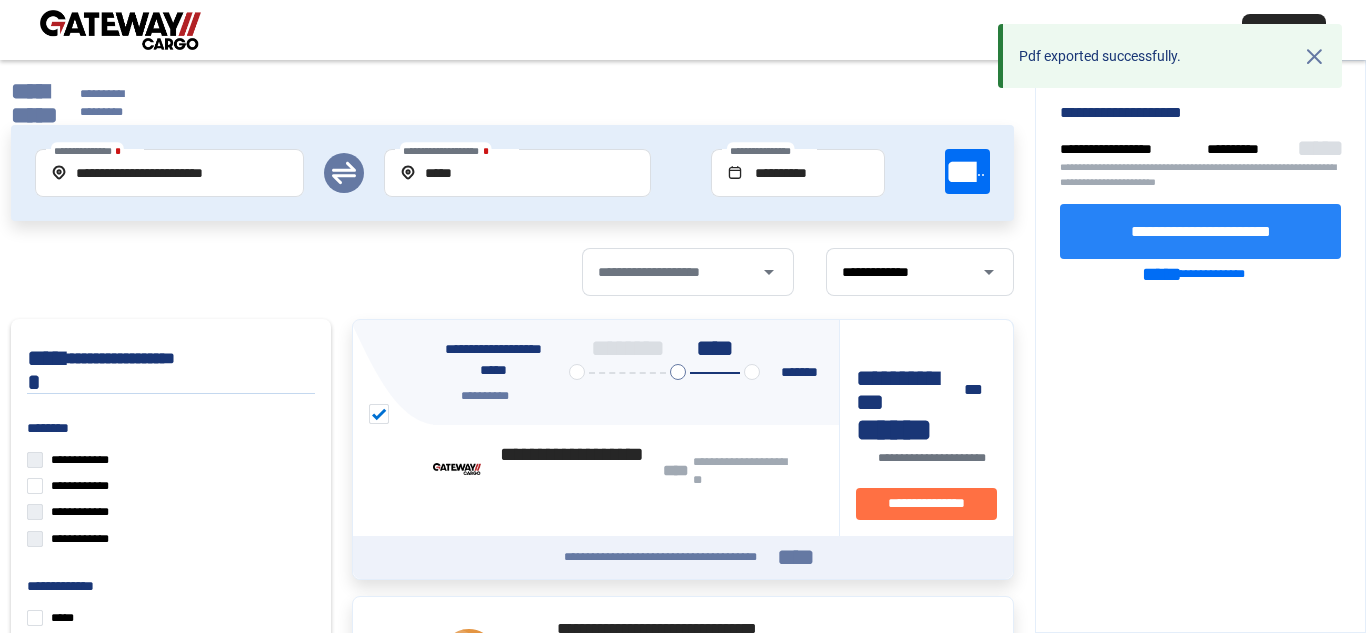 click on "**********" 